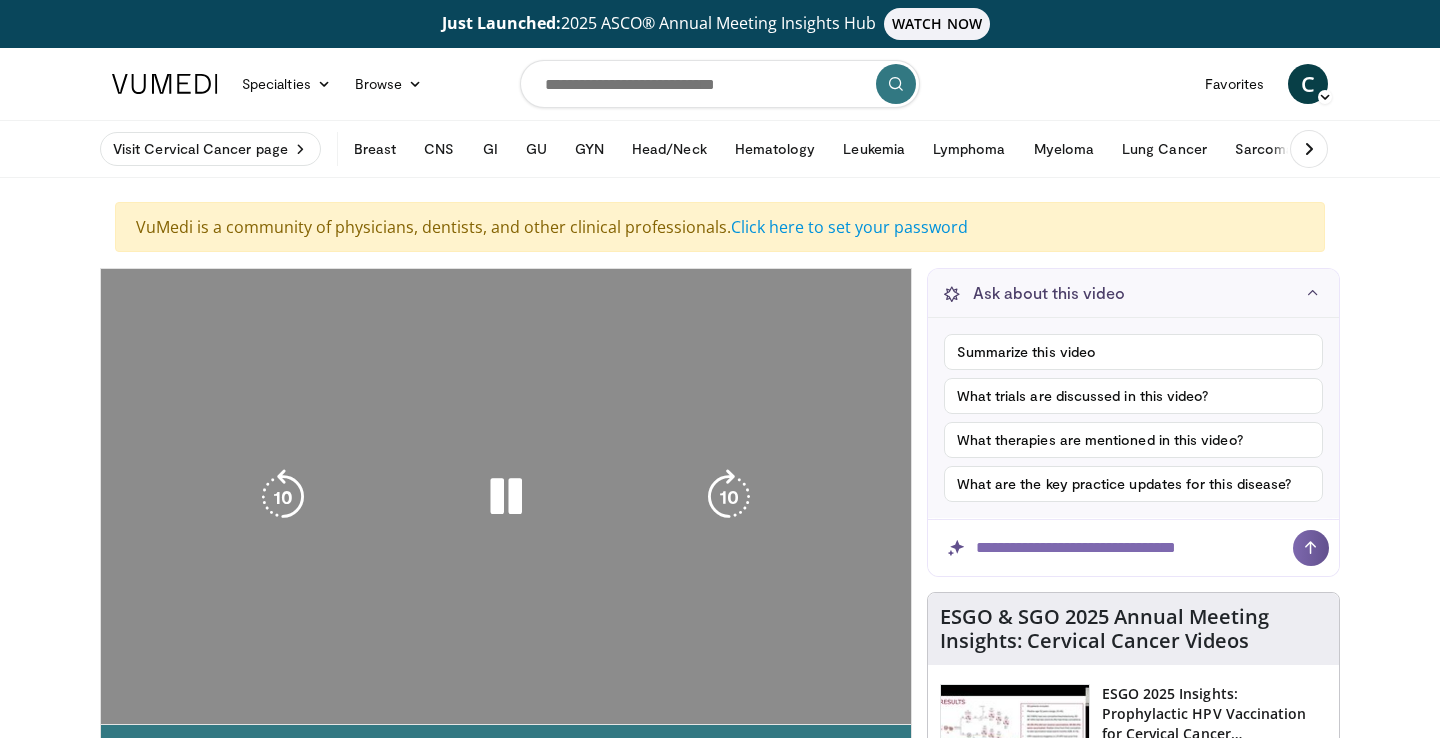 scroll, scrollTop: 0, scrollLeft: 0, axis: both 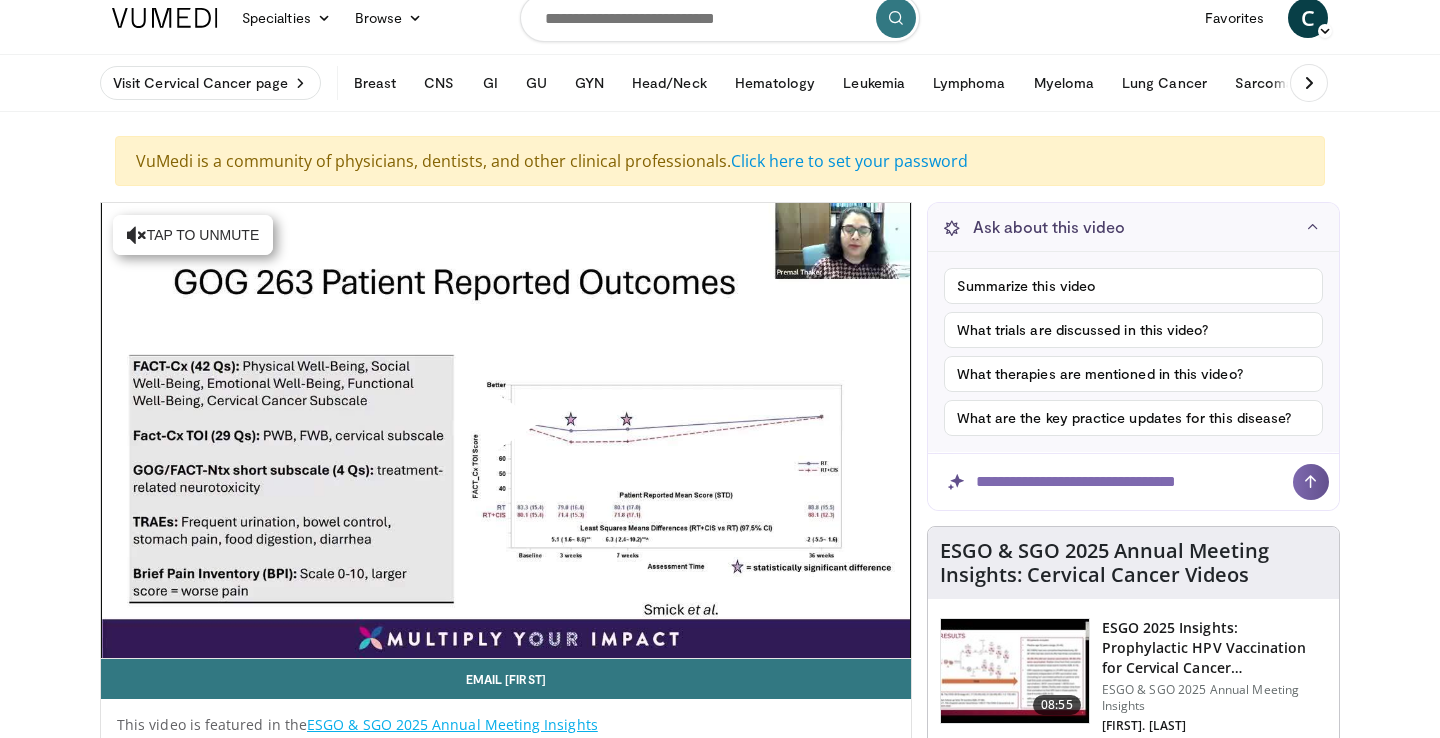click at bounding box center [506, 430] 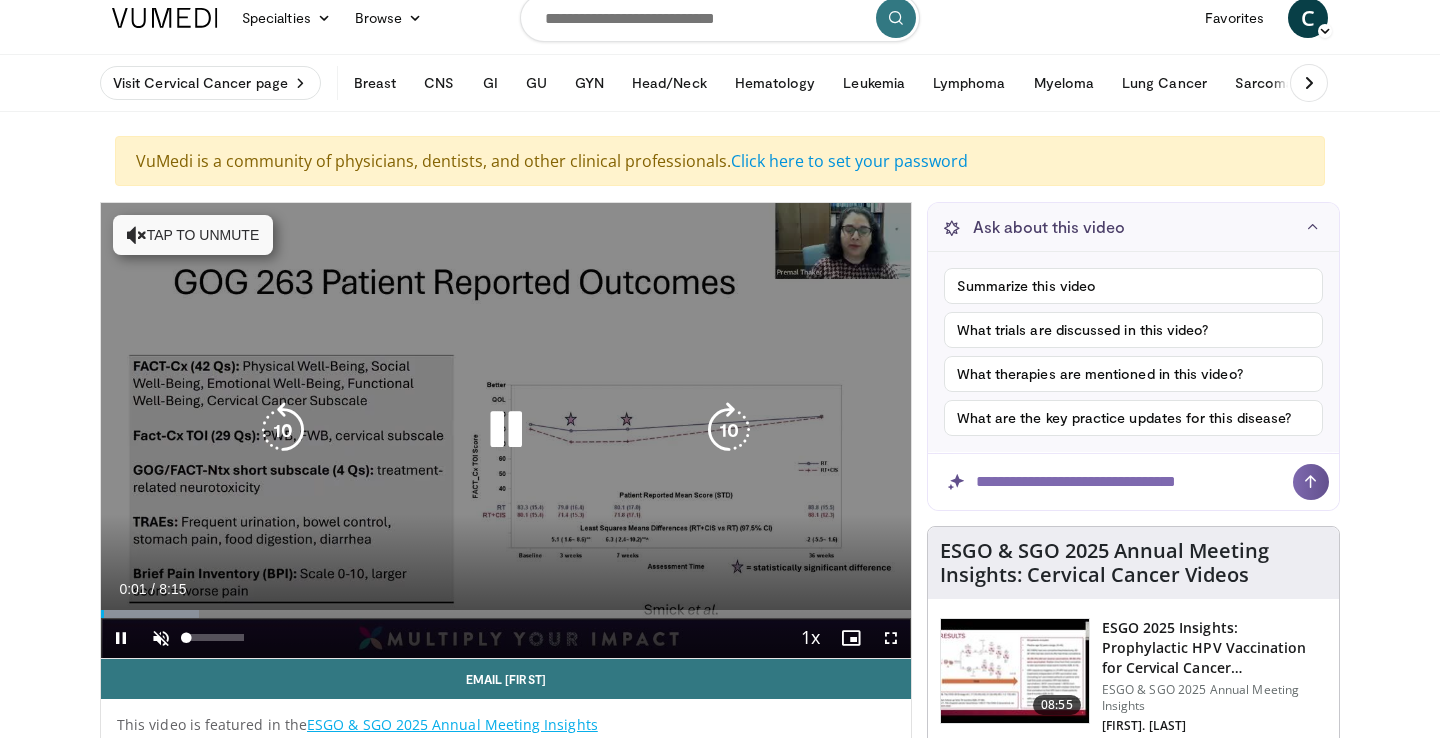 click at bounding box center (161, 638) 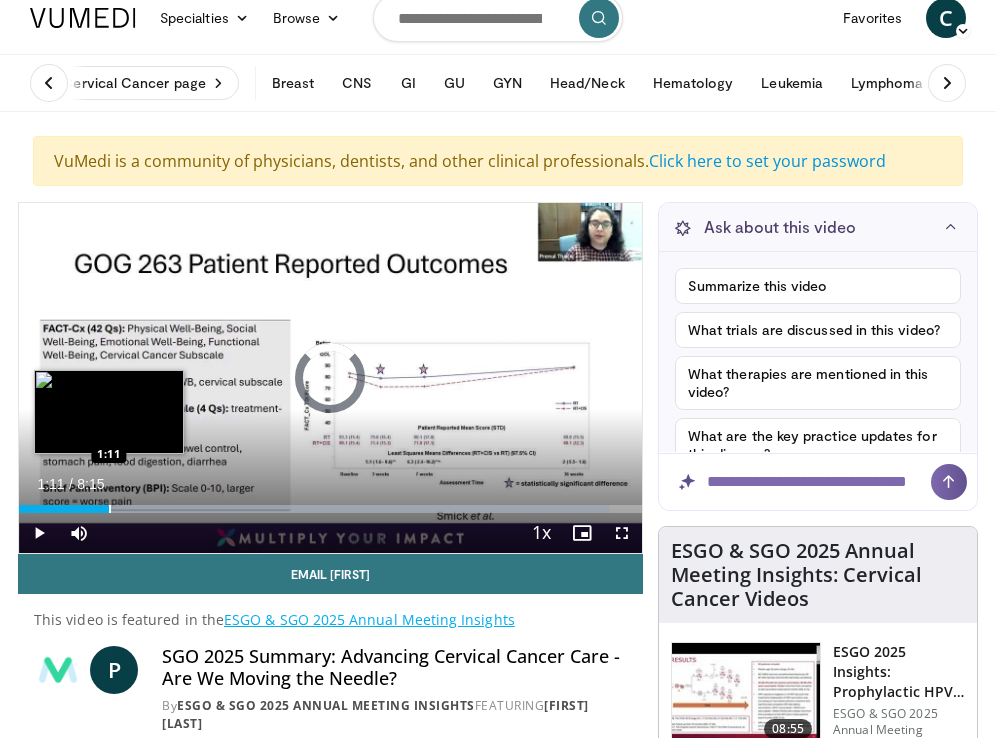 click at bounding box center [110, 509] 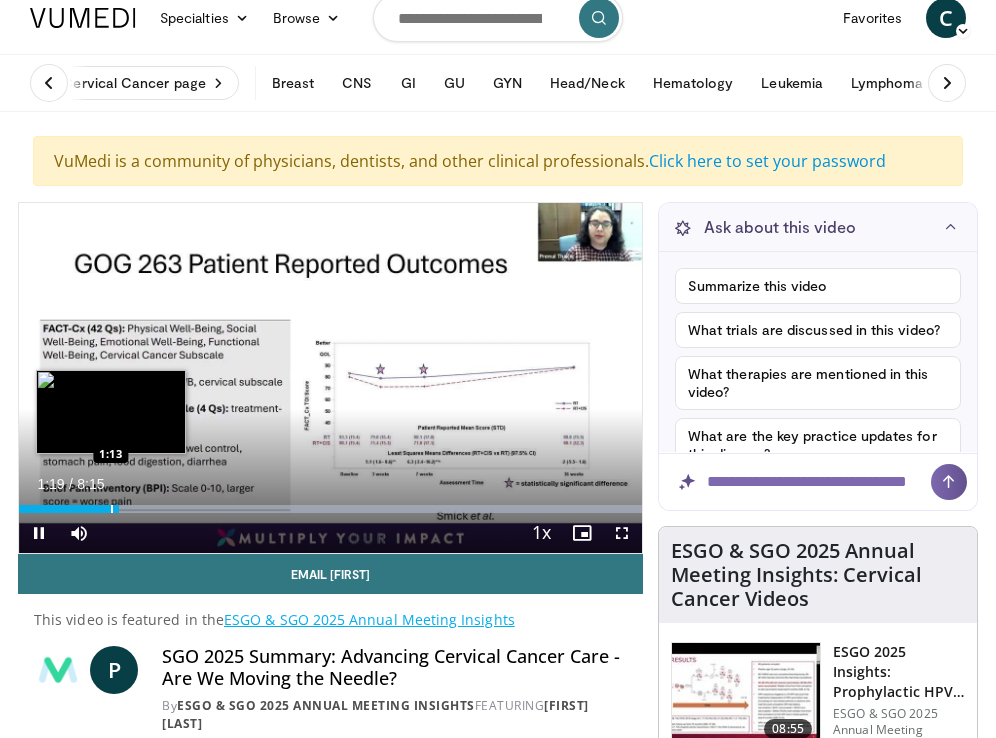 click at bounding box center [112, 509] 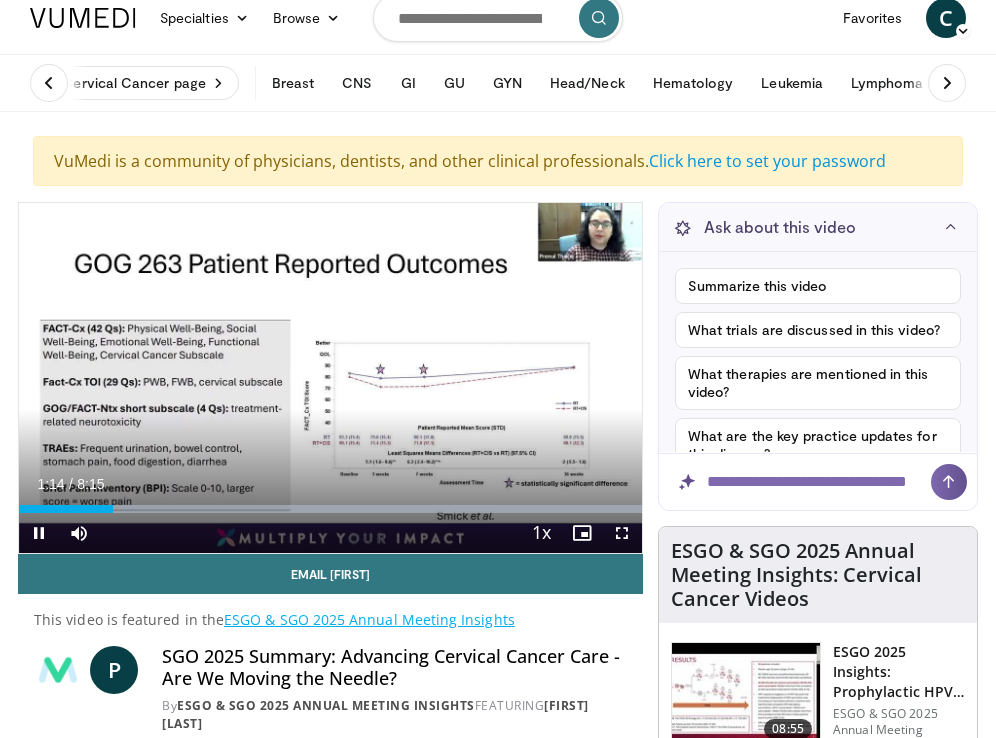 click at bounding box center [39, 533] 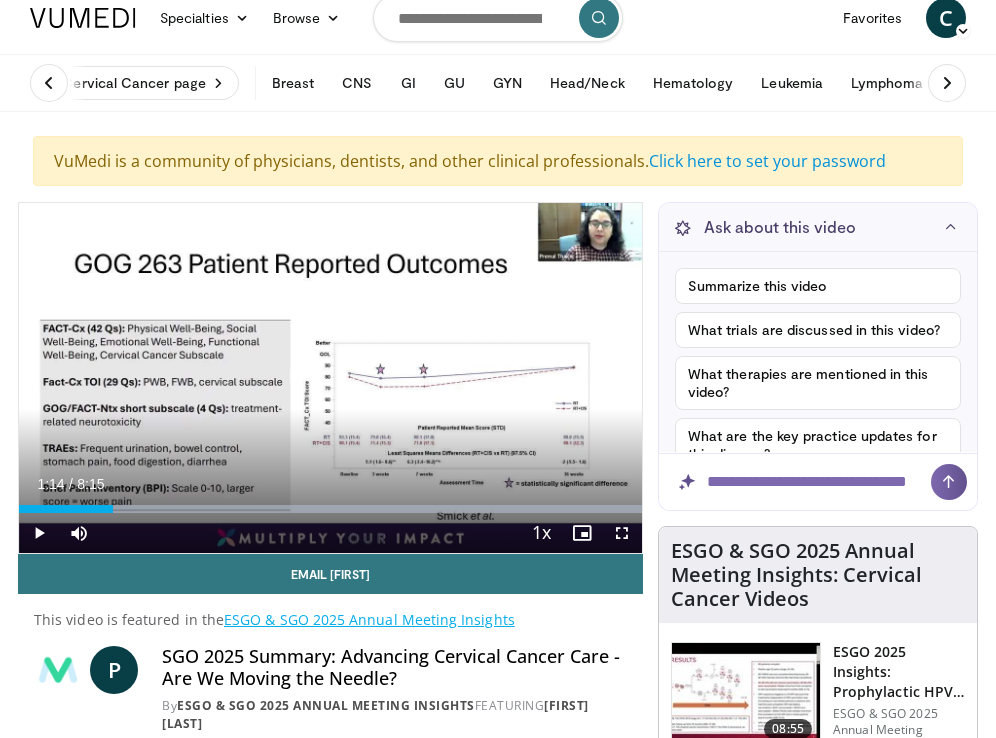 click at bounding box center (39, 533) 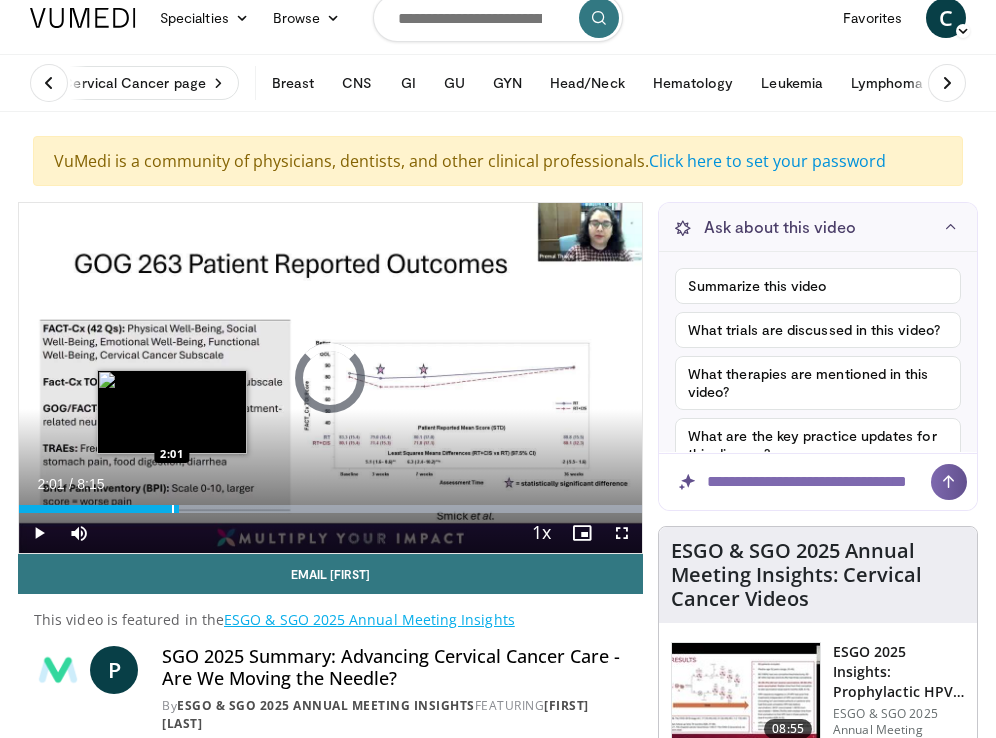 click at bounding box center [173, 509] 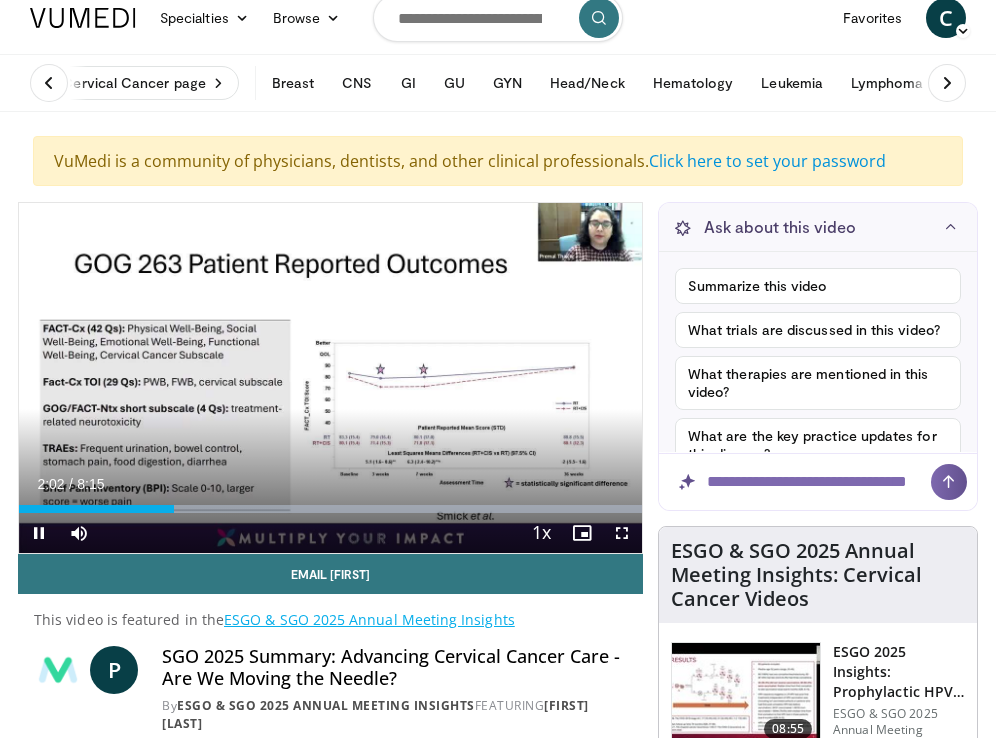 click at bounding box center (39, 533) 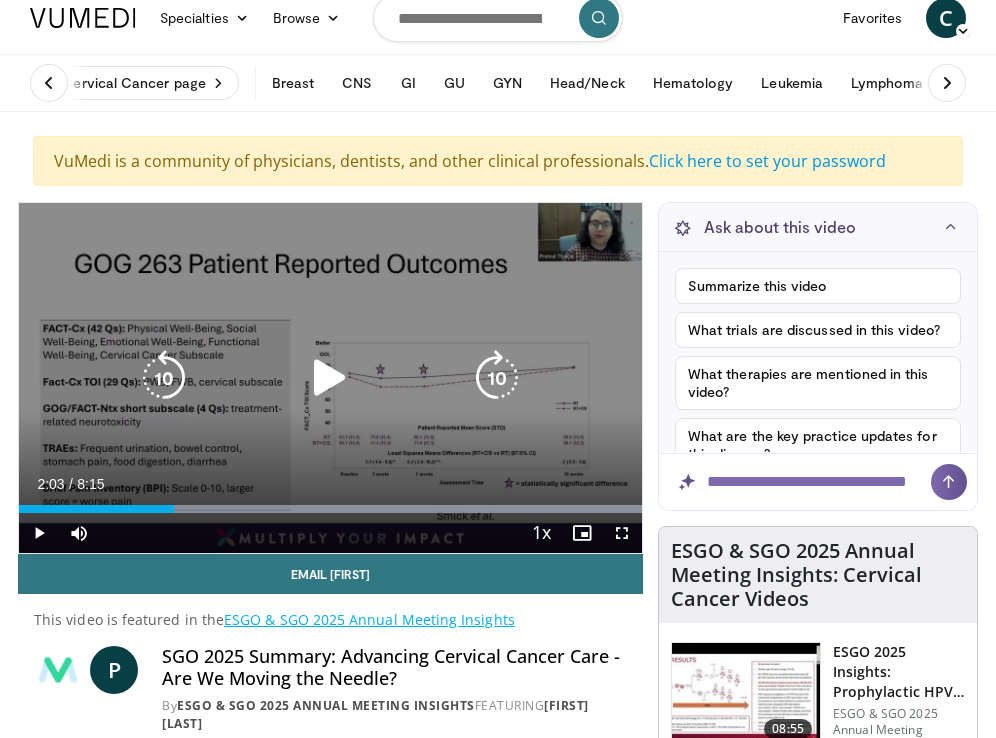 click at bounding box center (330, 378) 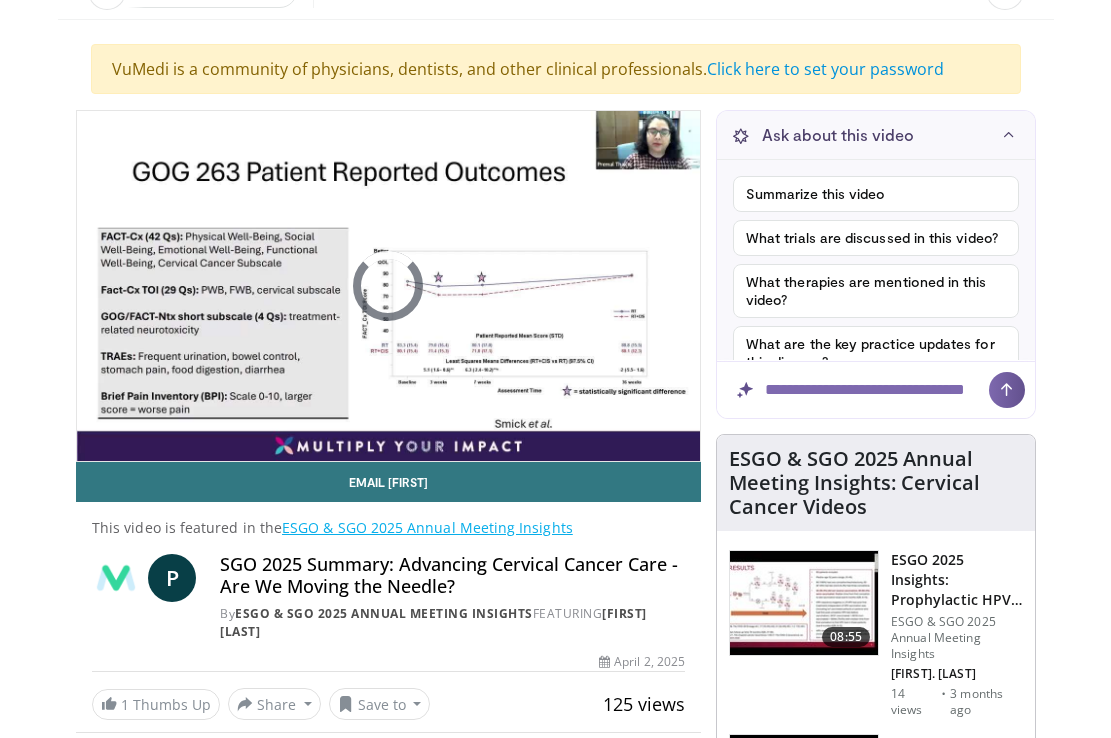 scroll, scrollTop: 125, scrollLeft: 0, axis: vertical 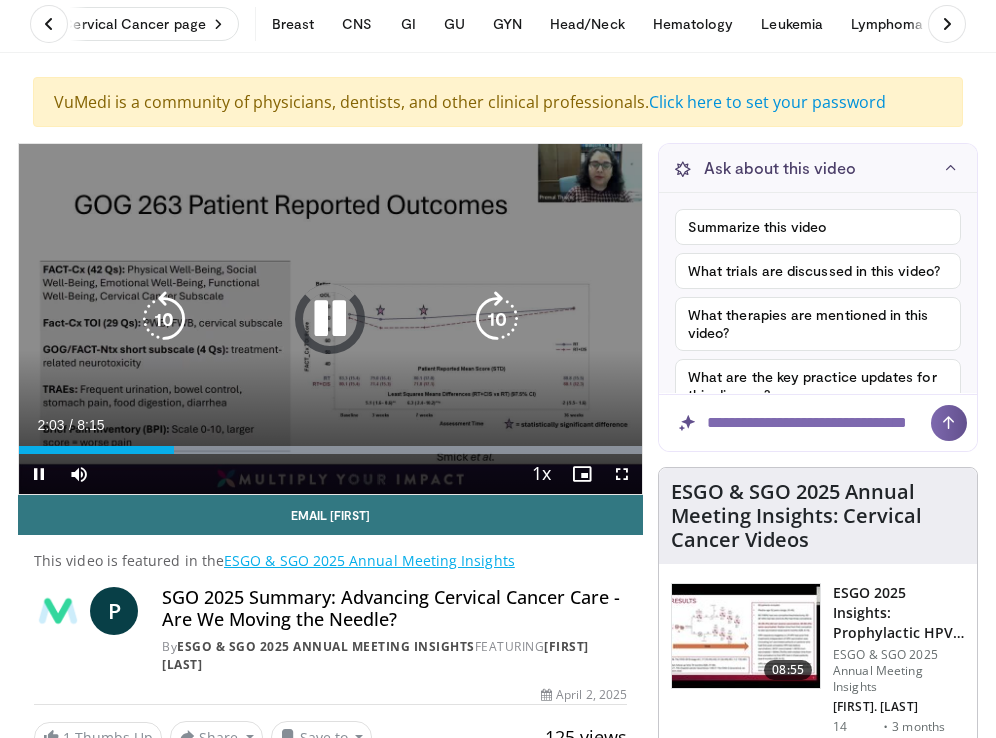 click at bounding box center [330, 319] 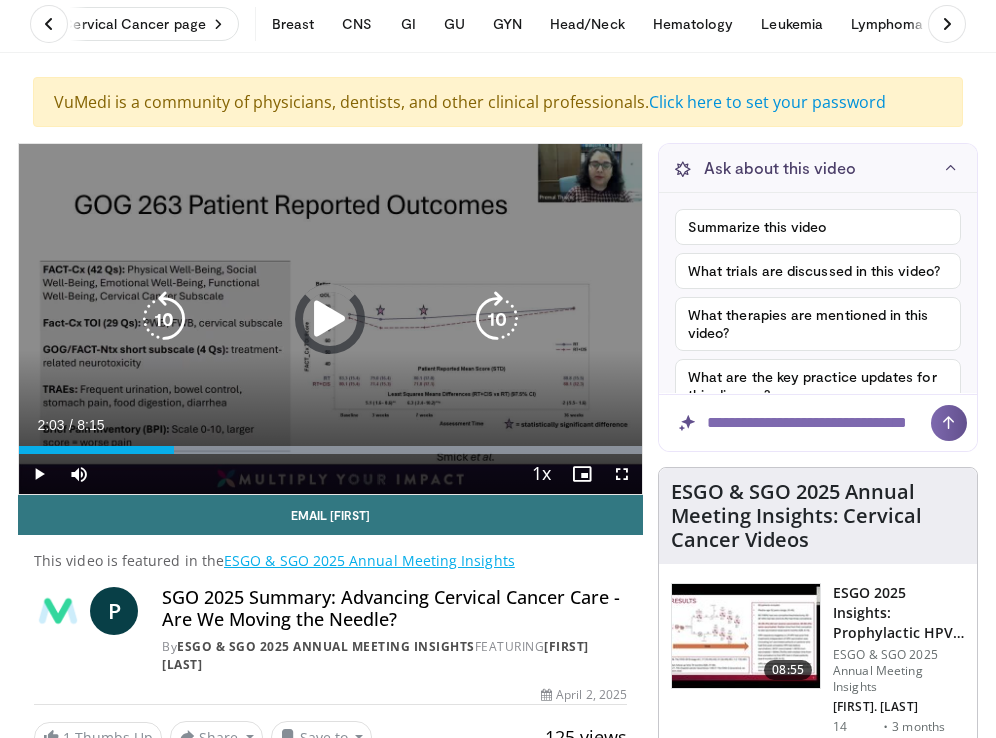 click at bounding box center [330, 319] 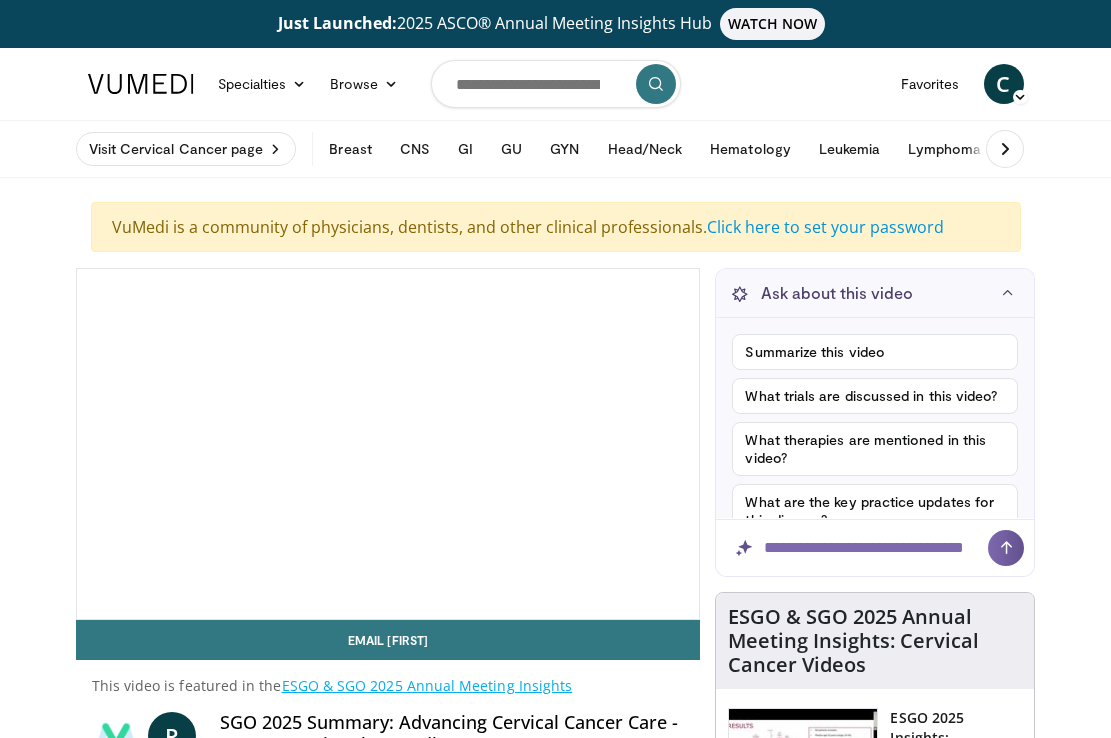 scroll, scrollTop: 125, scrollLeft: 0, axis: vertical 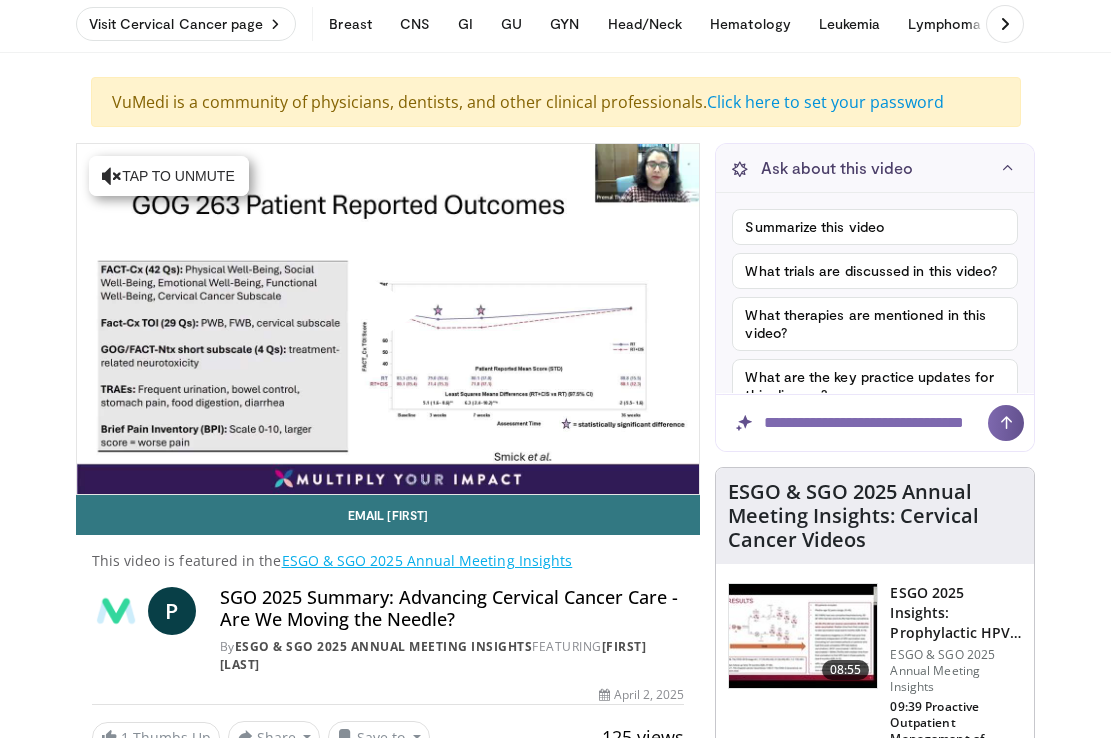 click at bounding box center [388, 319] 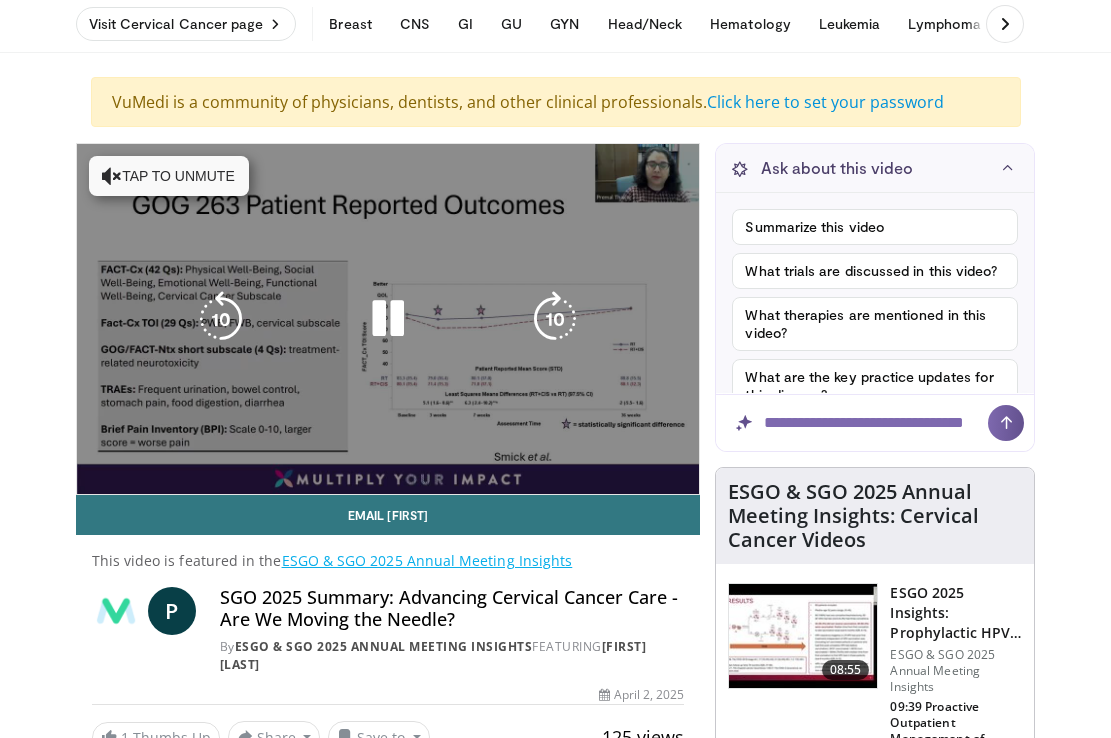 drag, startPoint x: 682, startPoint y: 40, endPoint x: 593, endPoint y: 319, distance: 292.8515 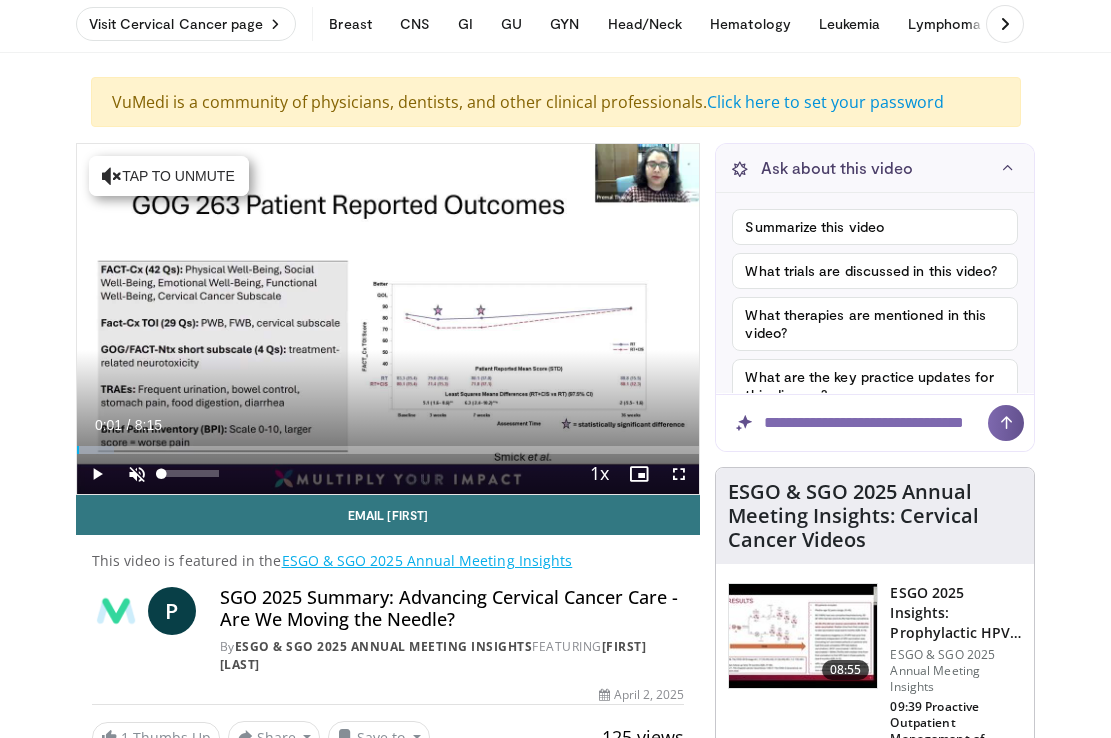 click at bounding box center (137, 474) 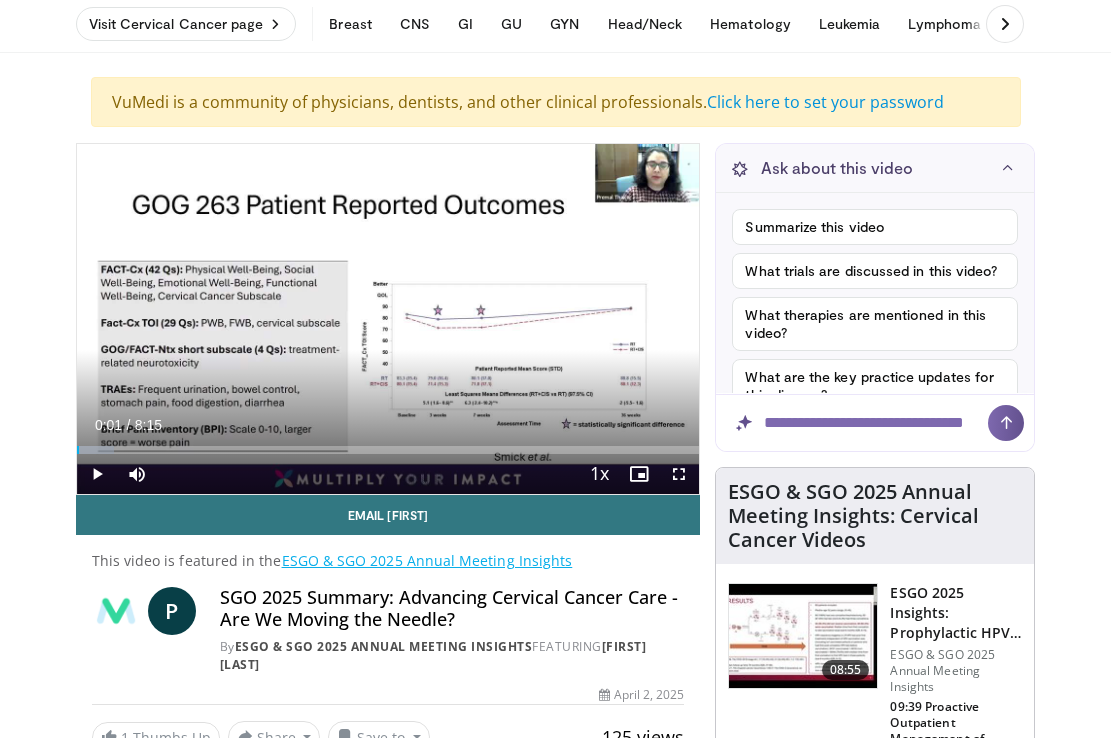 click at bounding box center [97, 474] 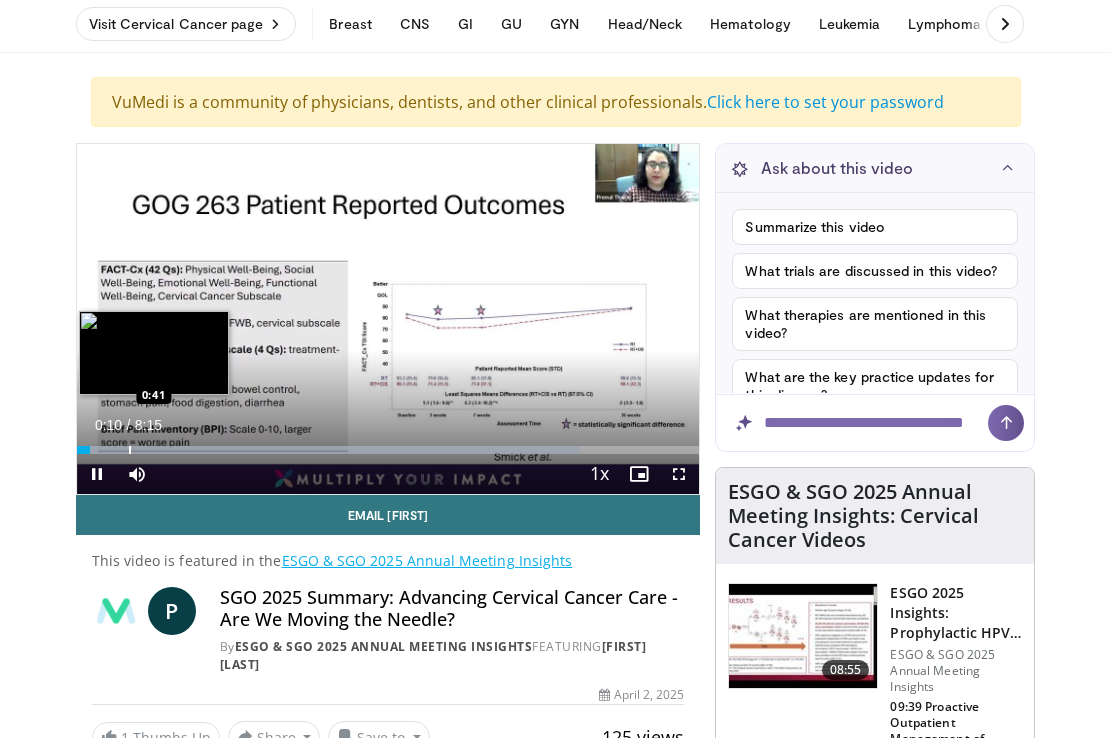click at bounding box center (130, 450) 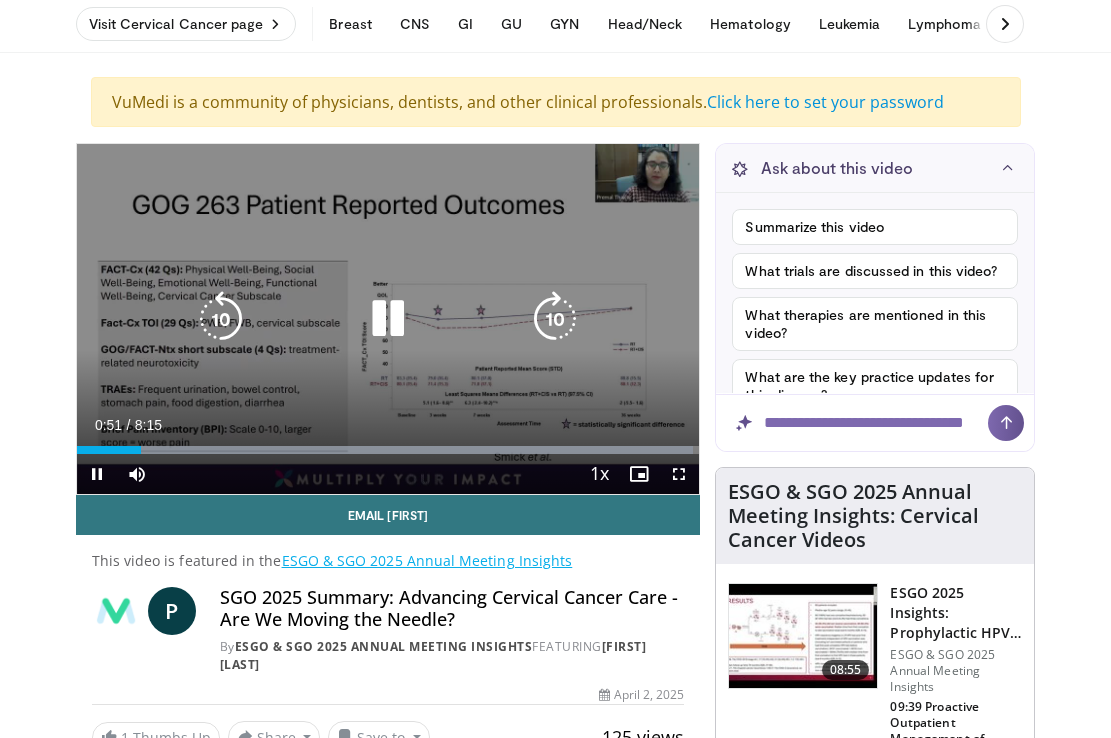 click at bounding box center (679, 474) 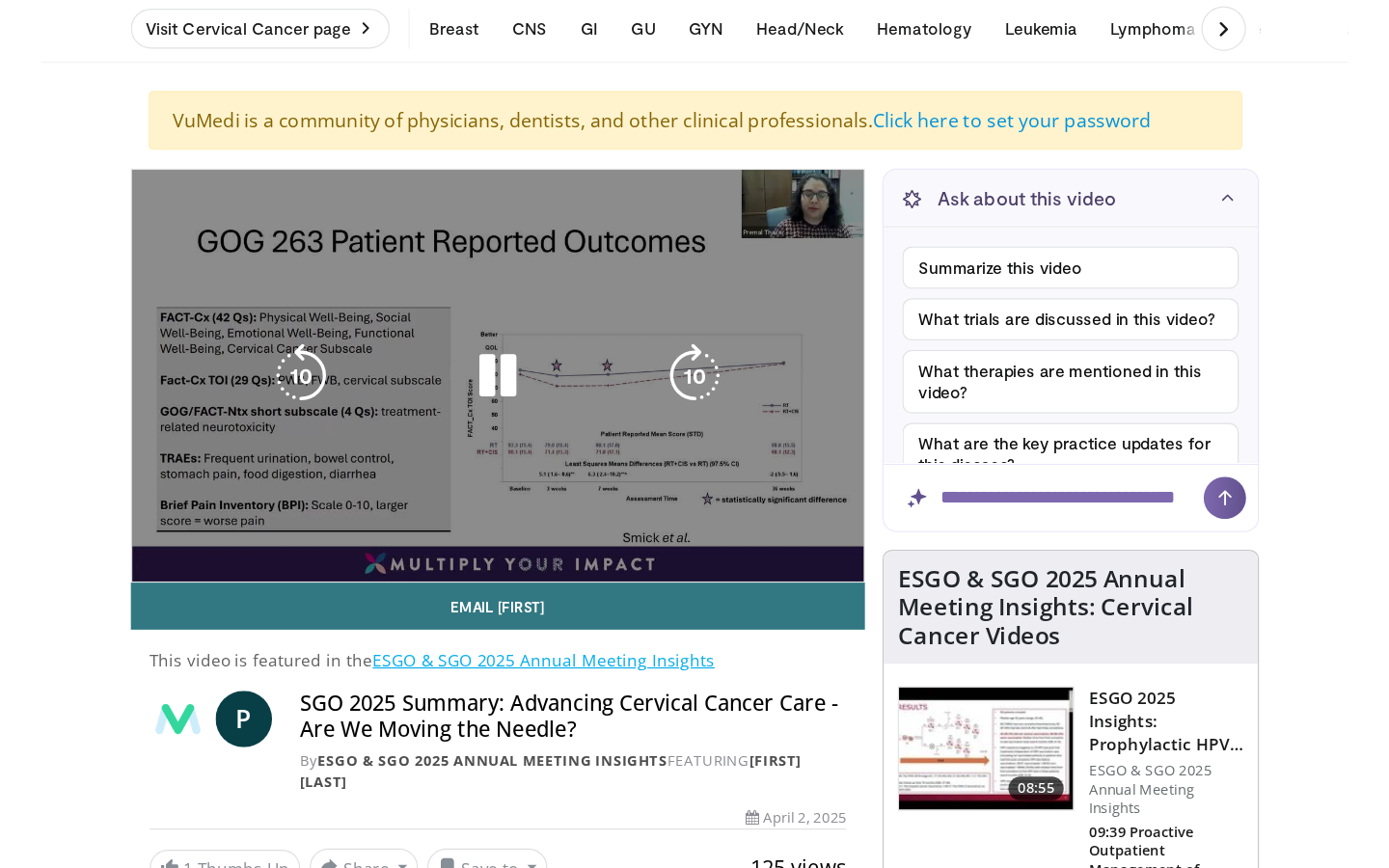scroll, scrollTop: 0, scrollLeft: 0, axis: both 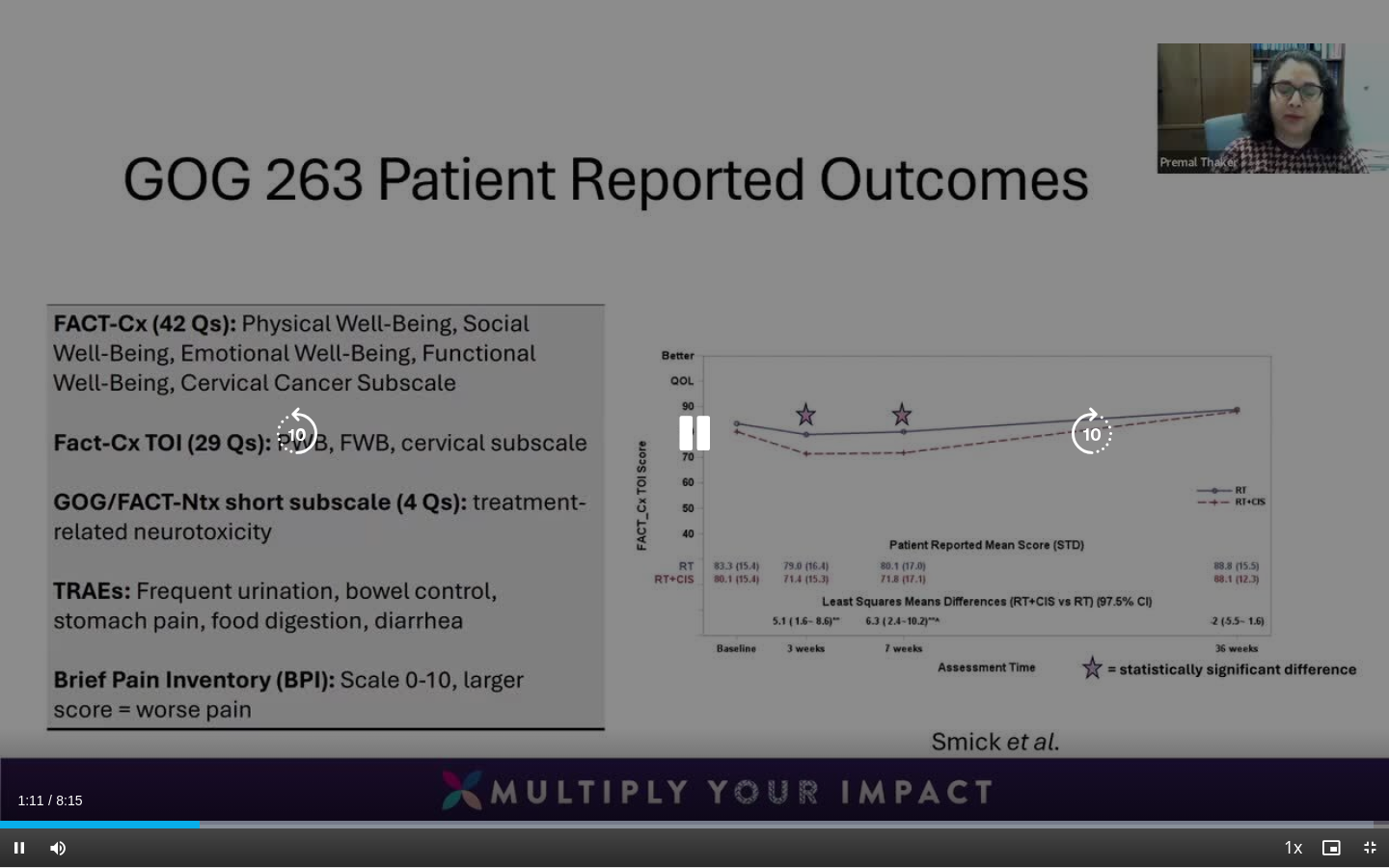 click at bounding box center [694, 434] 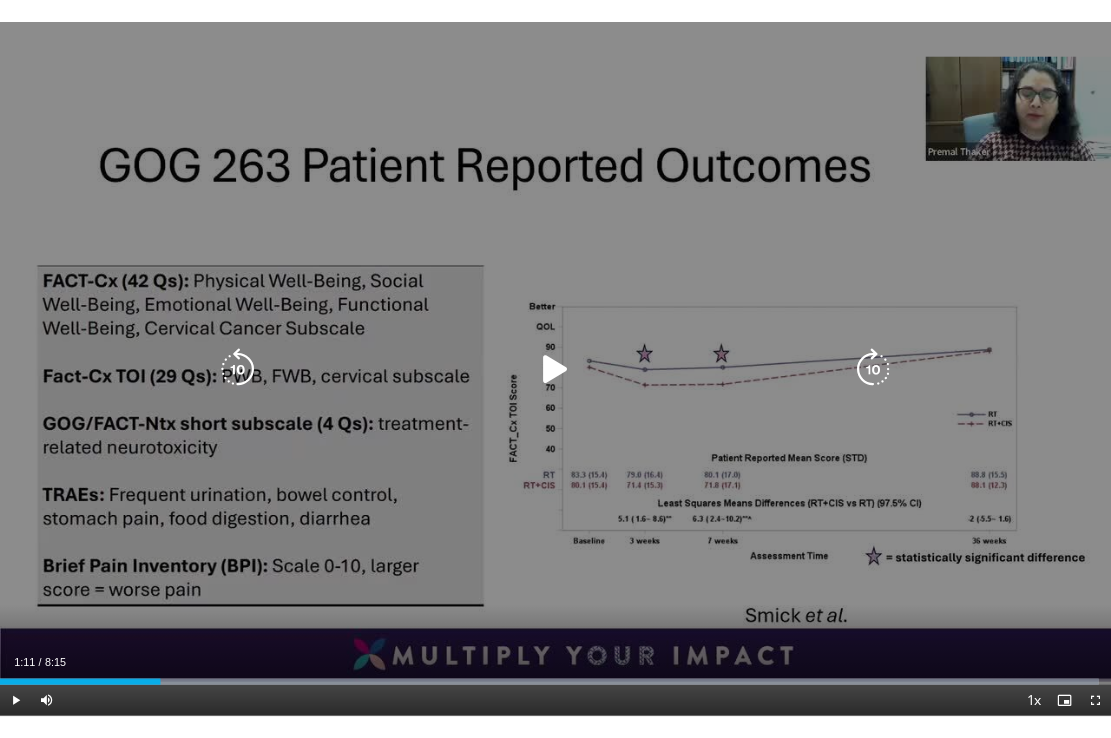 scroll, scrollTop: 125, scrollLeft: 0, axis: vertical 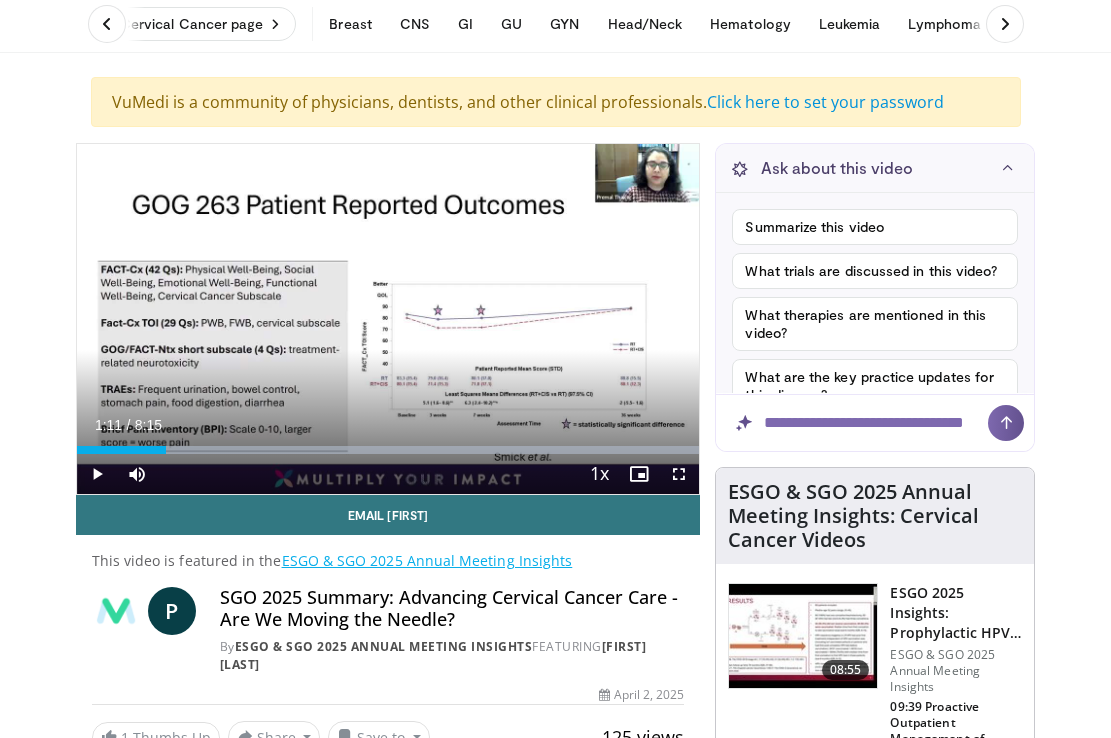 click at bounding box center [97, 474] 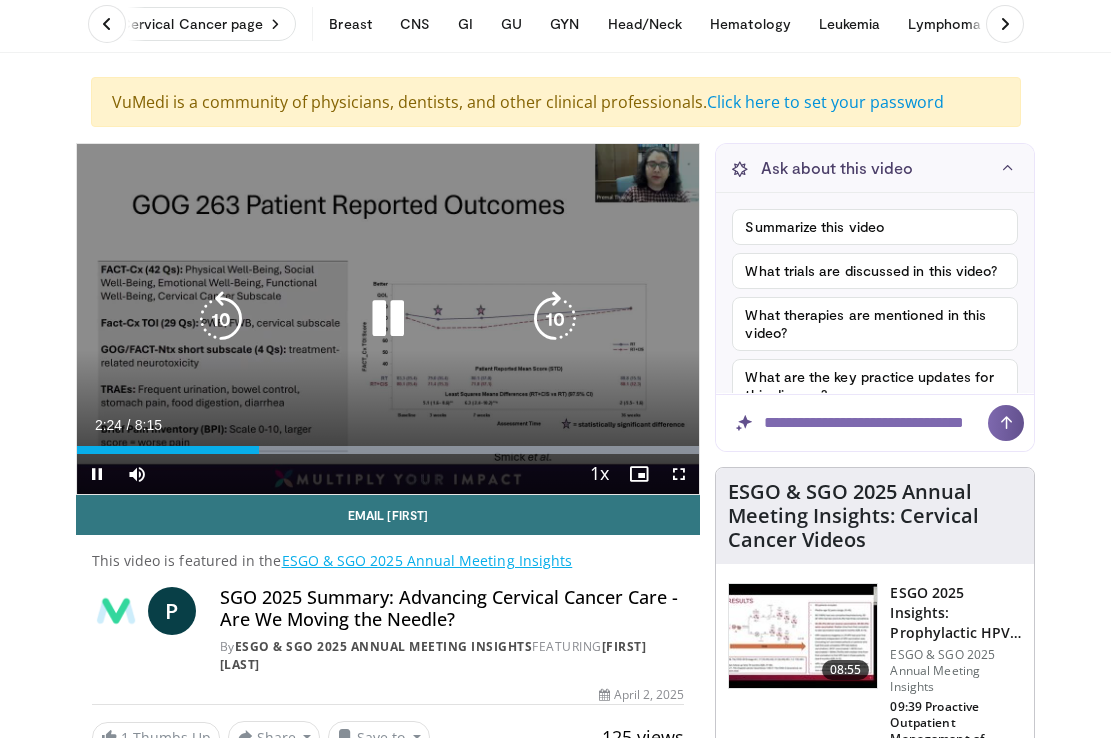click at bounding box center (388, 319) 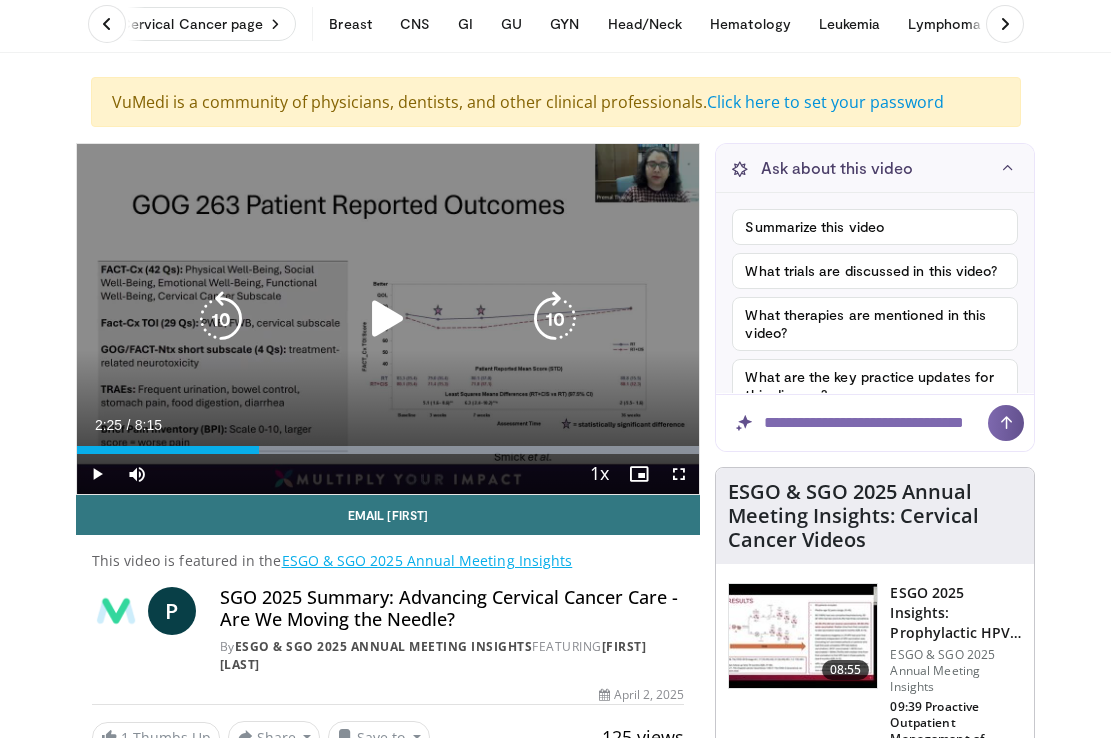 click at bounding box center (388, 319) 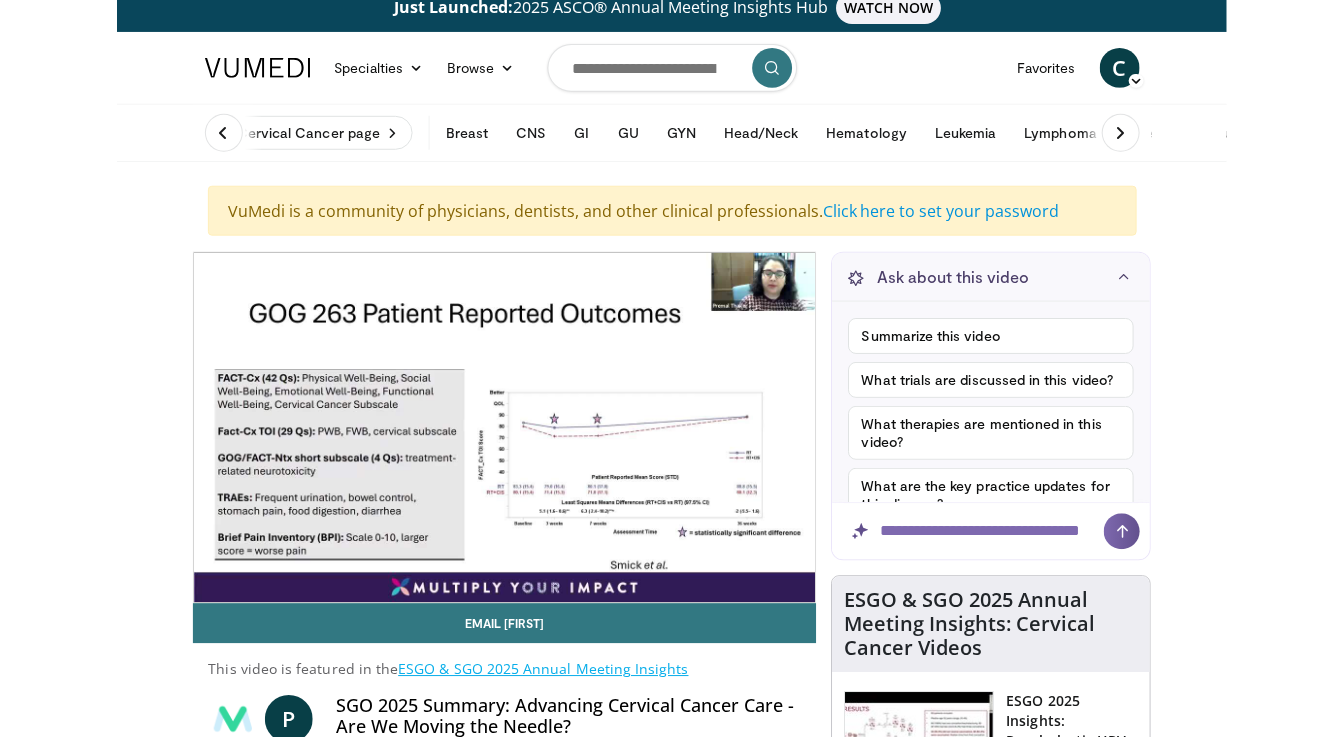 scroll, scrollTop: 15, scrollLeft: 0, axis: vertical 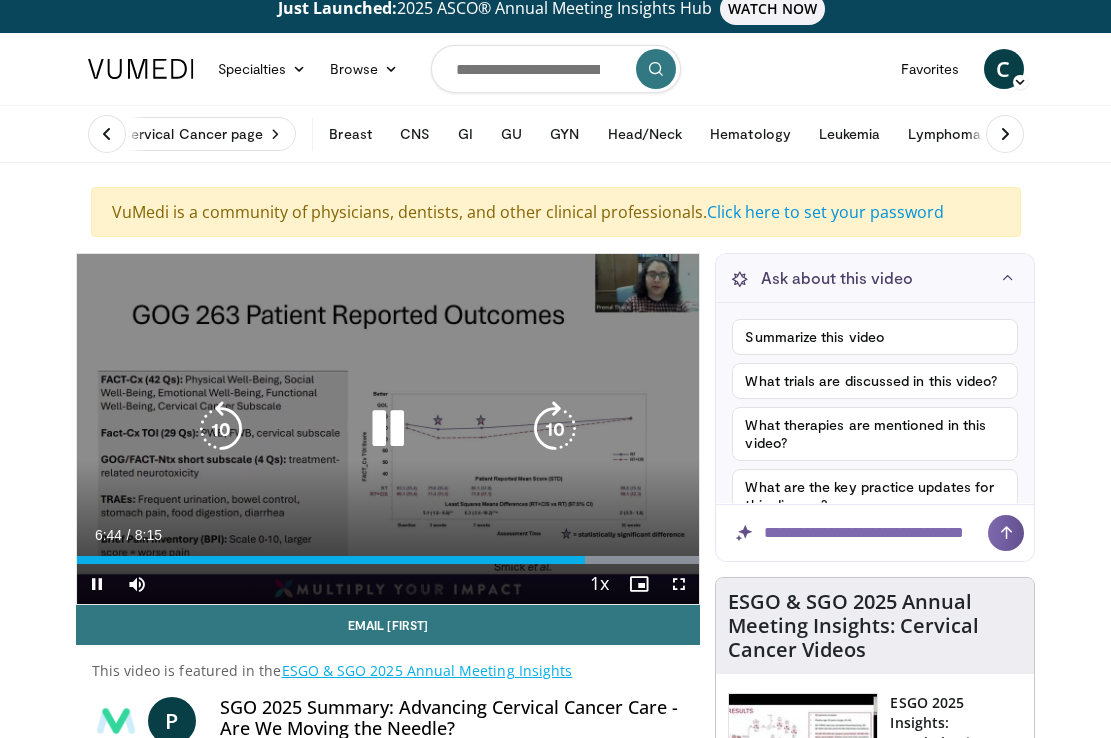 click at bounding box center [388, 429] 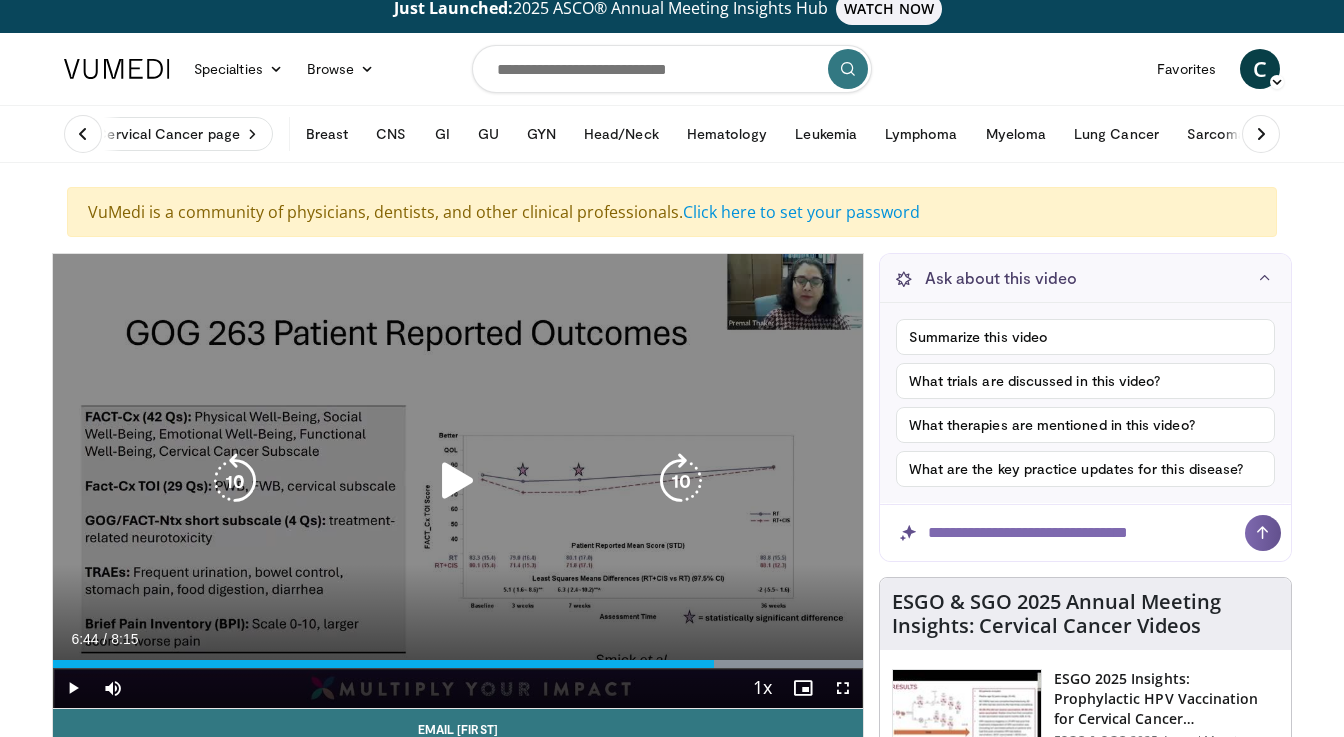 click at bounding box center (458, 481) 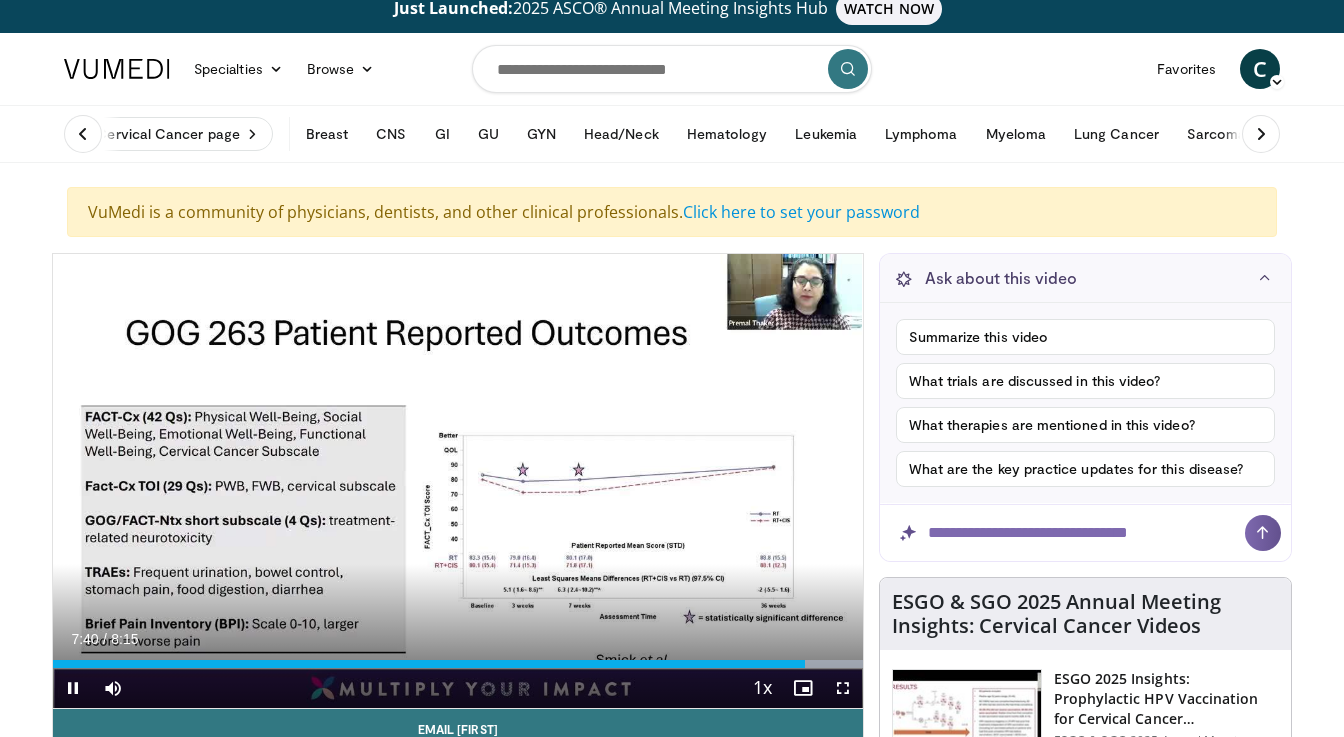 click at bounding box center [73, 688] 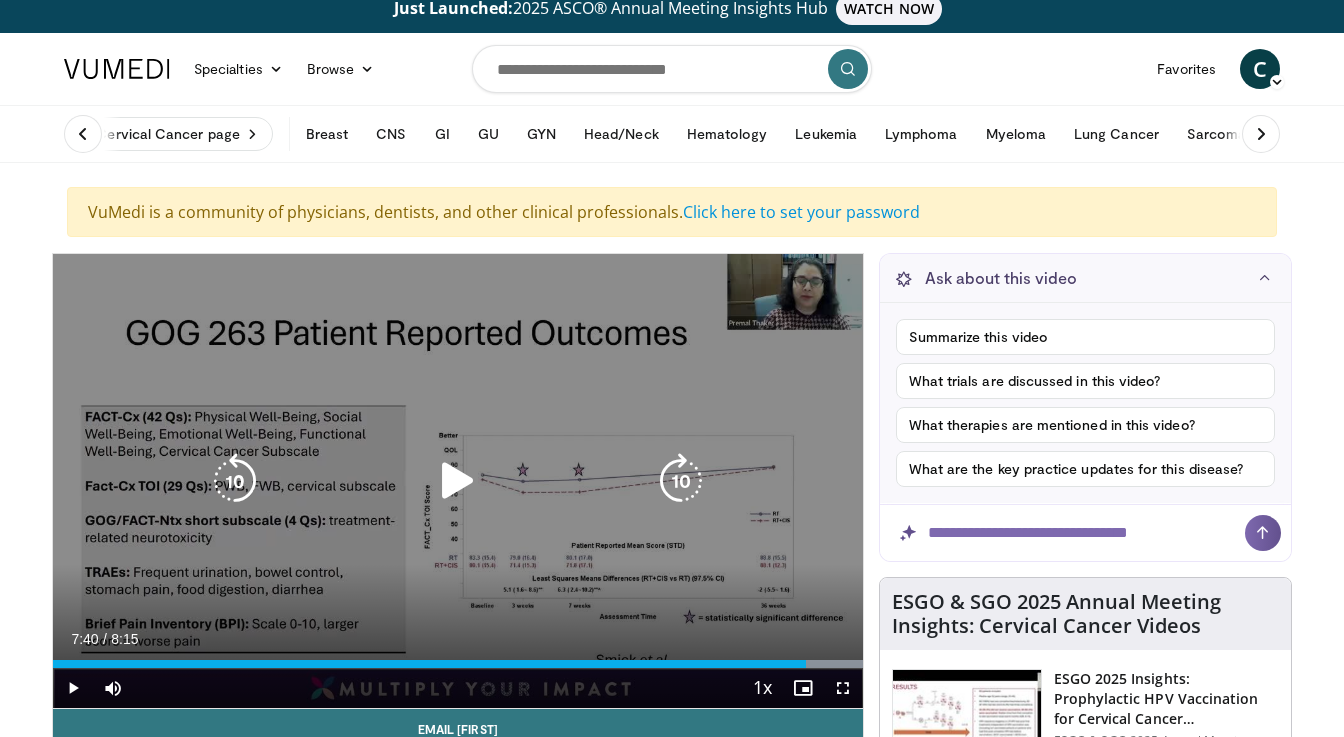 click at bounding box center [458, 481] 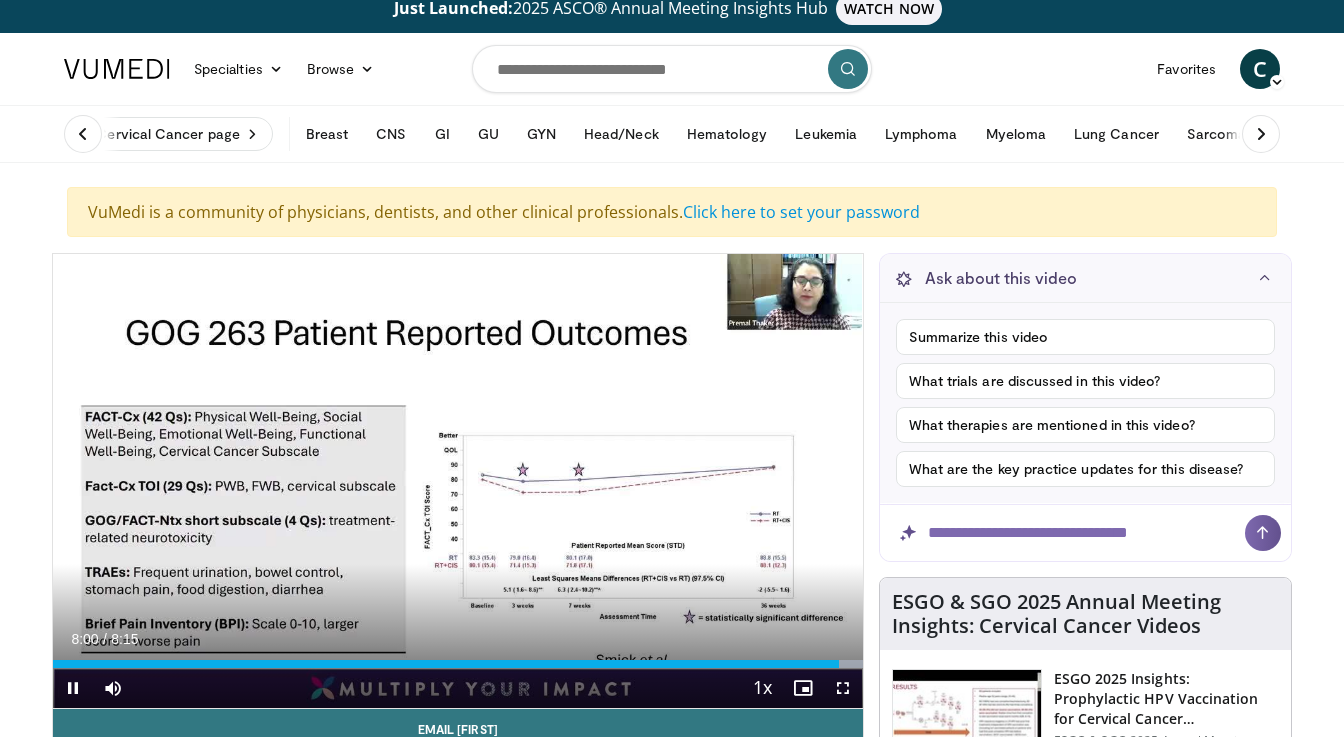 click on "10 seconds
Tap to unmute" at bounding box center (458, 481) 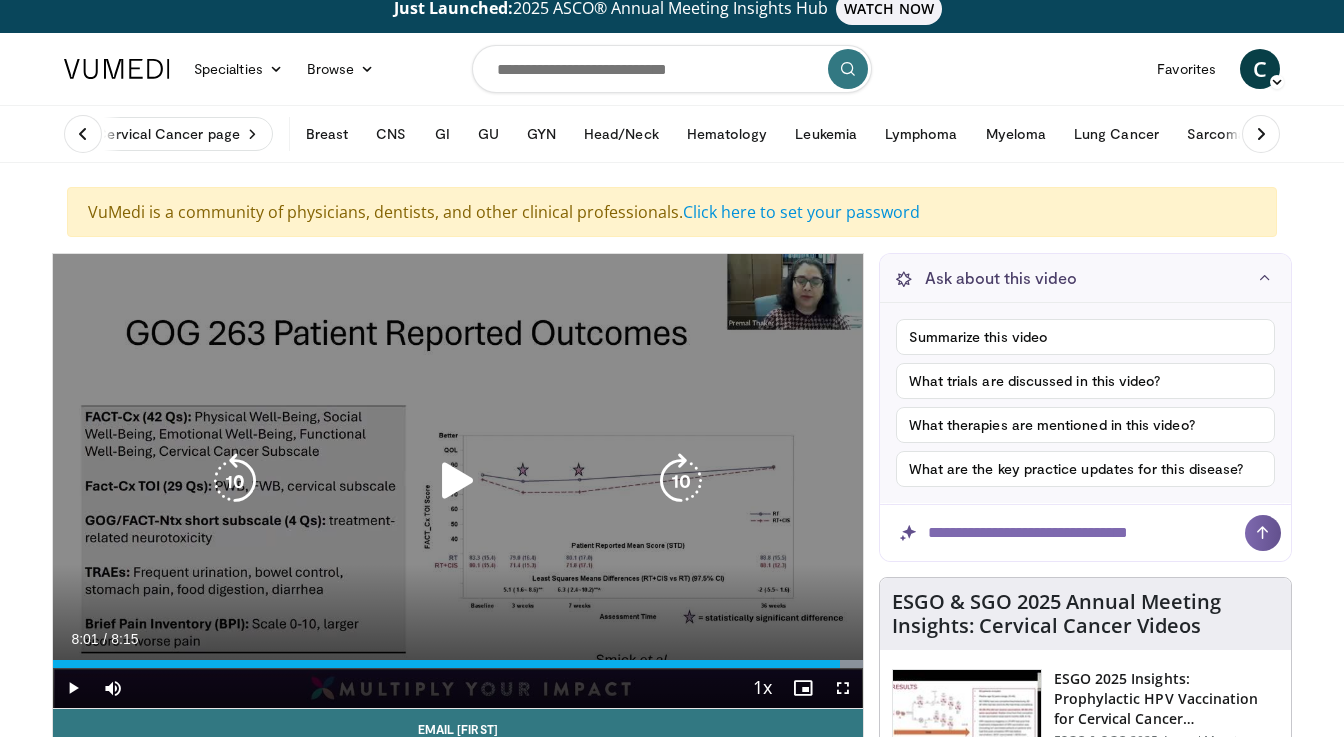 click at bounding box center (458, 481) 